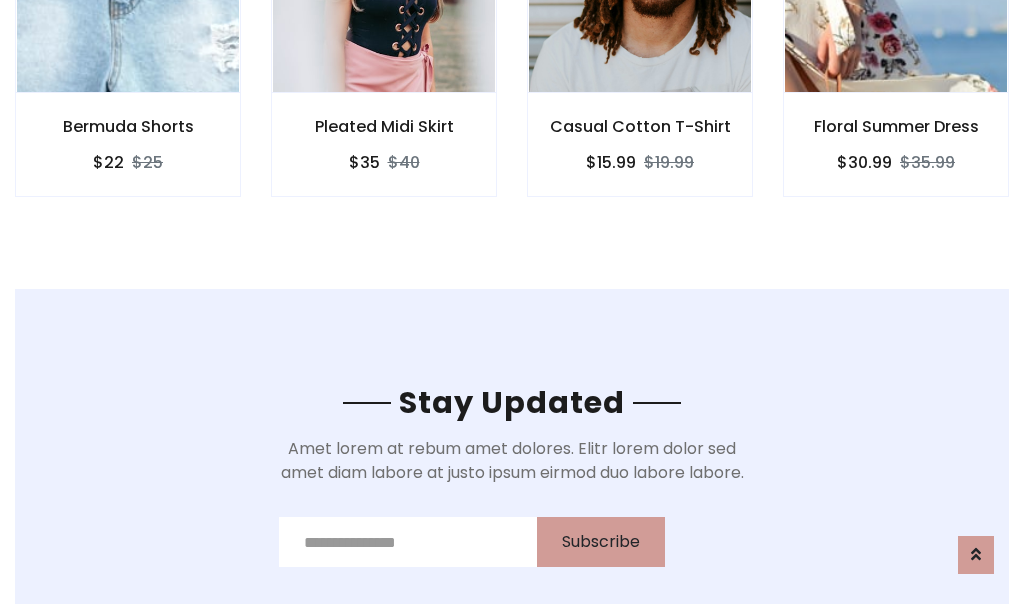 scroll, scrollTop: 3012, scrollLeft: 0, axis: vertical 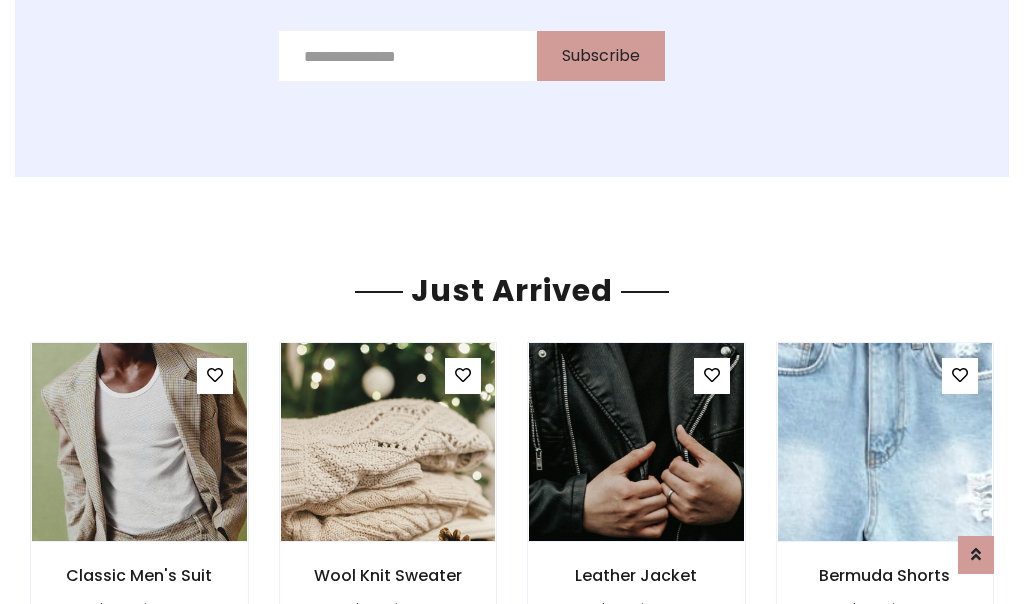 click on "Casual Cotton T-Shirt
$15.99
$19.99" at bounding box center (640, -428) 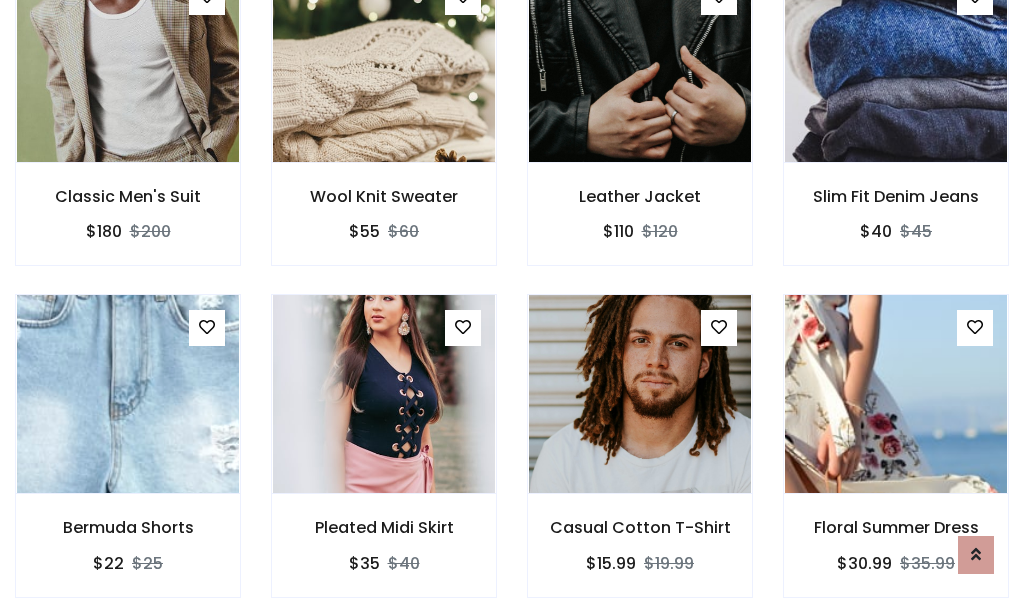 click on "Casual Cotton T-Shirt
$15.99
$19.99" at bounding box center [640, 459] 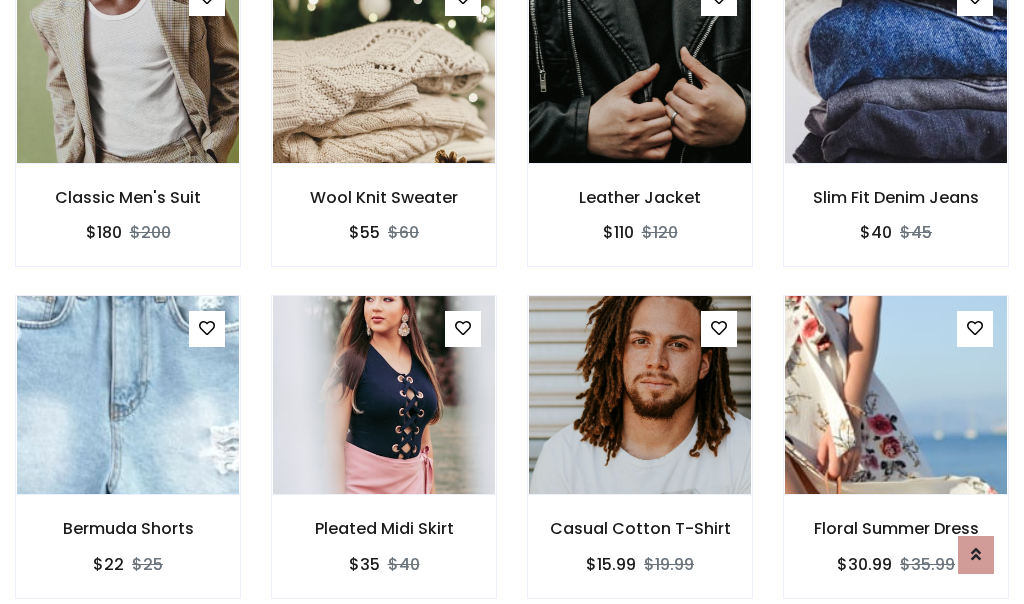 click on "Casual Cotton T-Shirt
$15.99
$19.99" at bounding box center [640, 460] 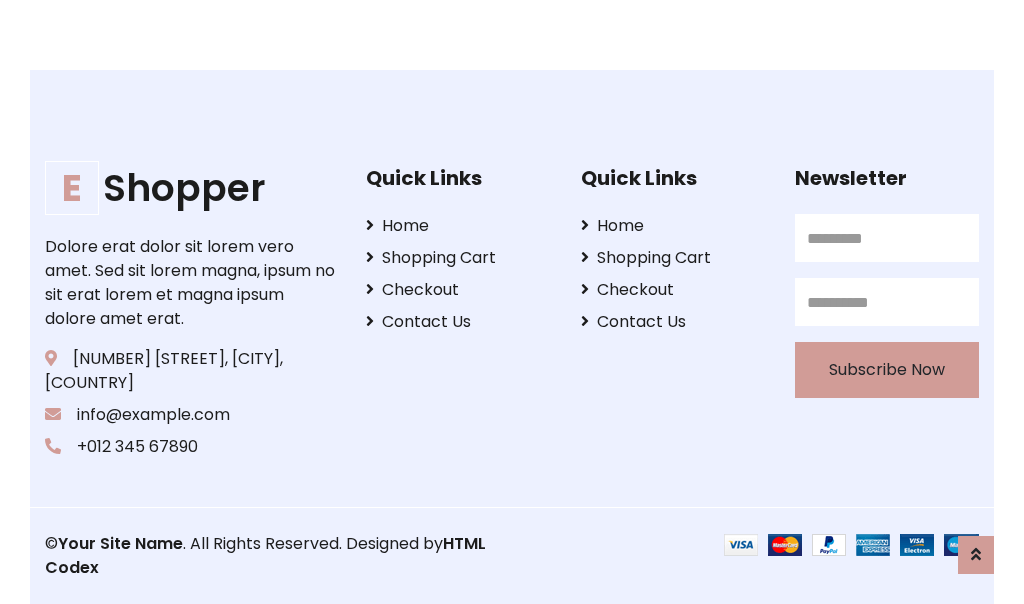 scroll, scrollTop: 3807, scrollLeft: 0, axis: vertical 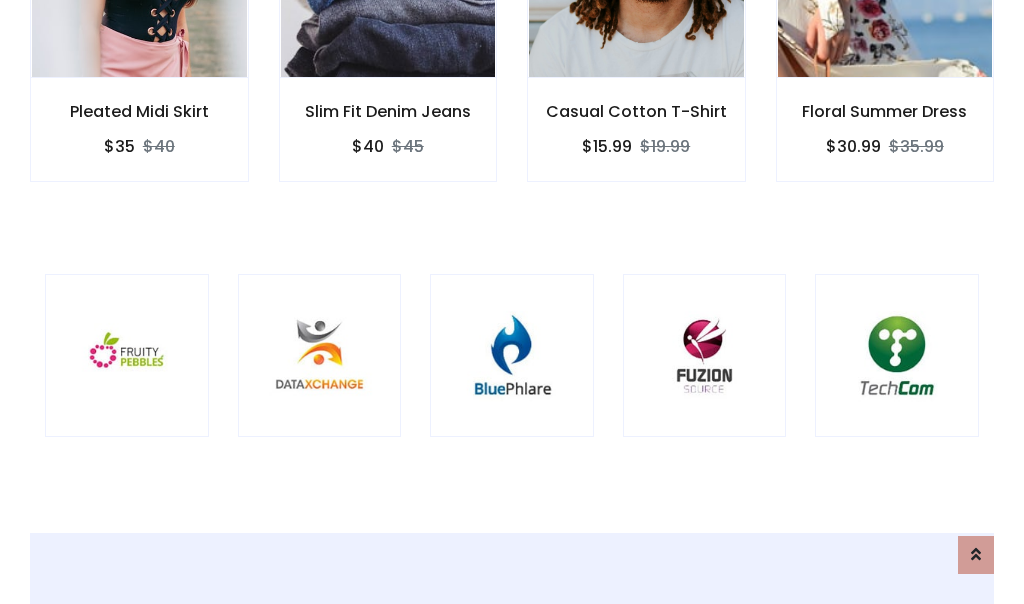 click at bounding box center (512, 356) 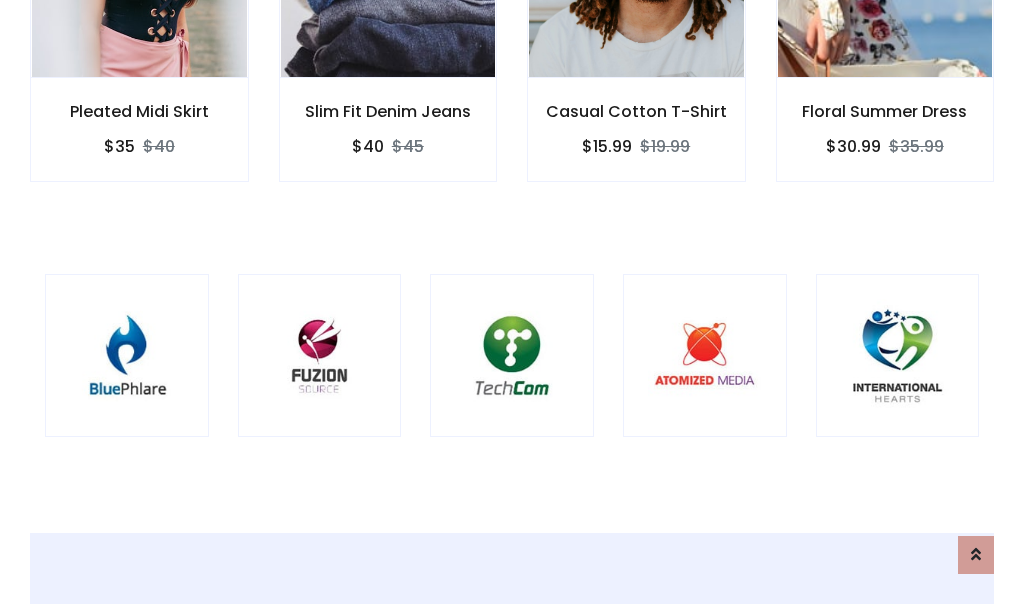 click at bounding box center (512, 356) 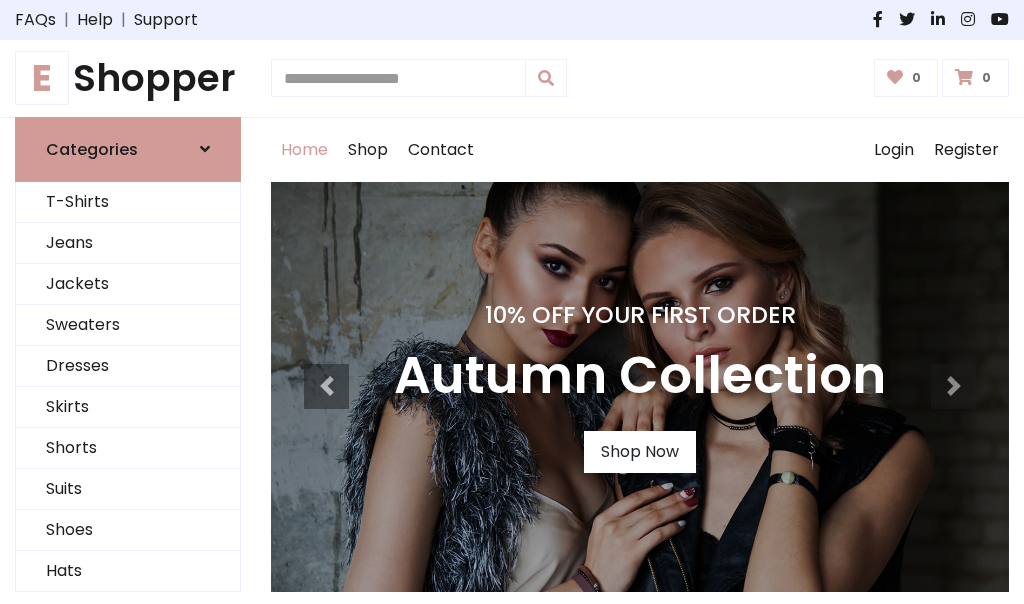 scroll, scrollTop: 0, scrollLeft: 0, axis: both 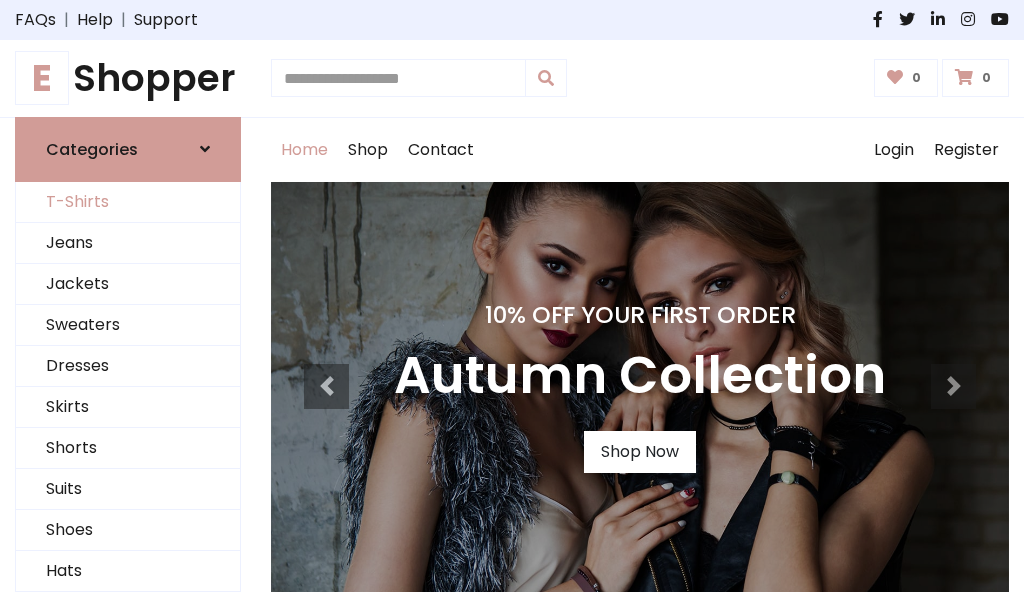 click on "T-Shirts" at bounding box center (128, 202) 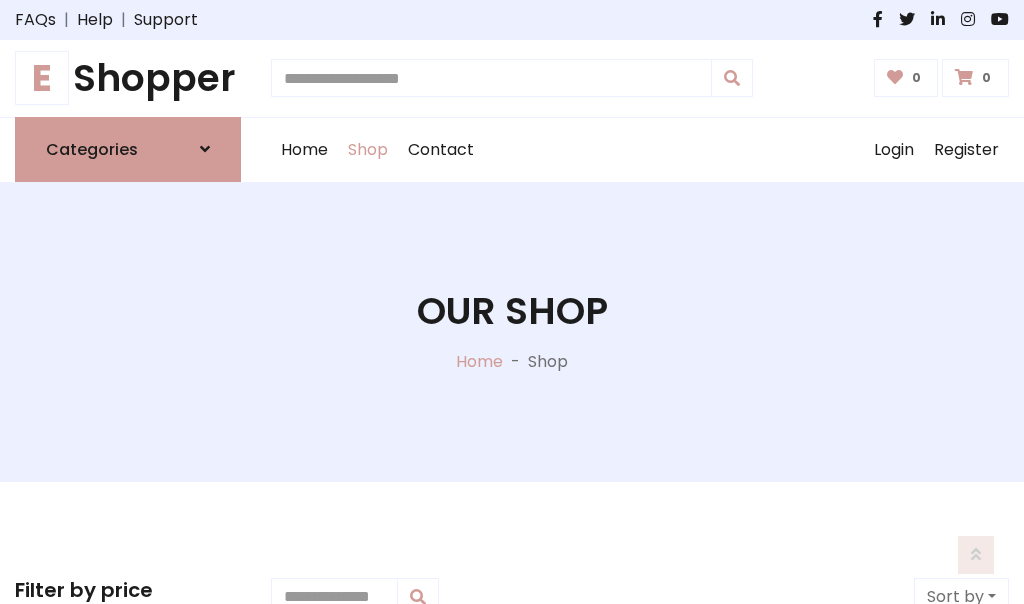 scroll, scrollTop: 802, scrollLeft: 0, axis: vertical 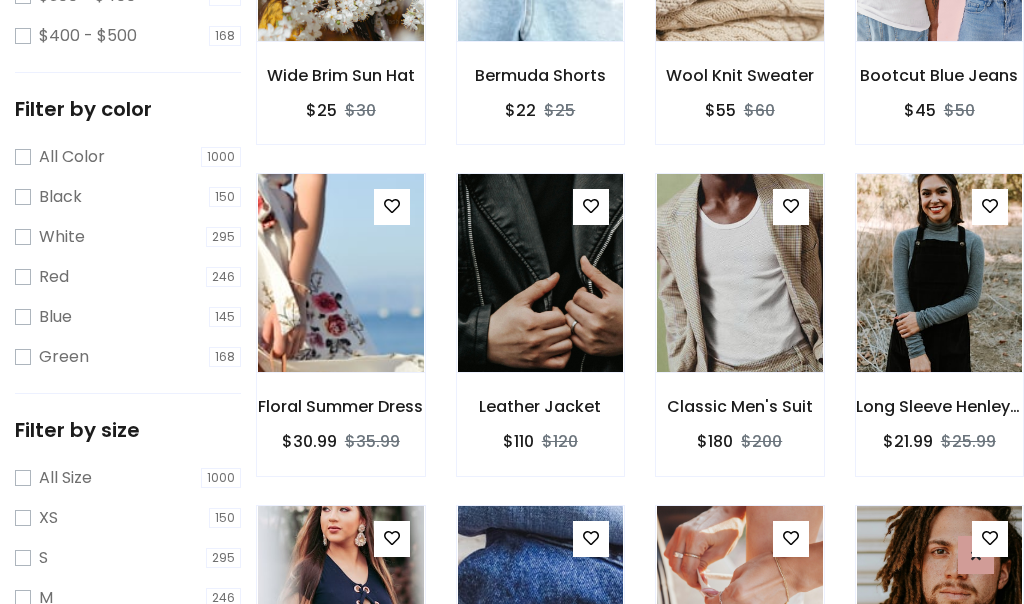 click at bounding box center [739, -58] 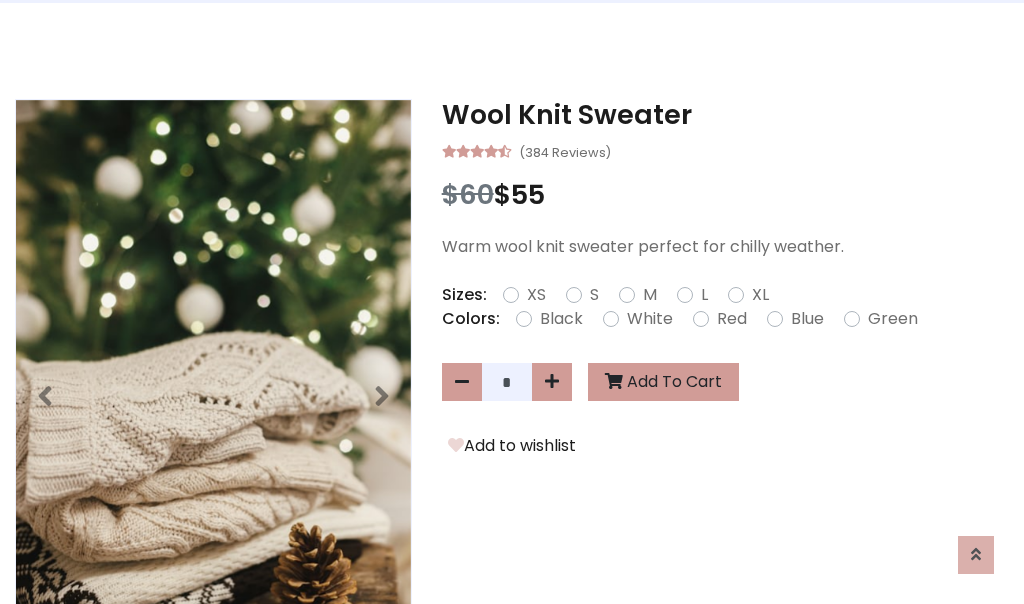 scroll, scrollTop: 0, scrollLeft: 0, axis: both 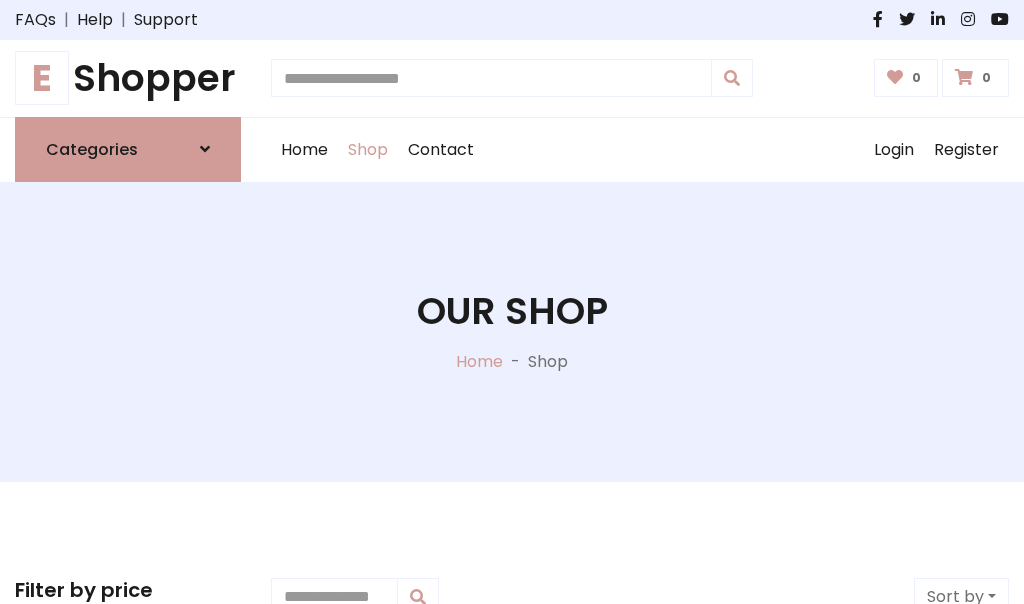 click on "E Shopper" at bounding box center [128, 78] 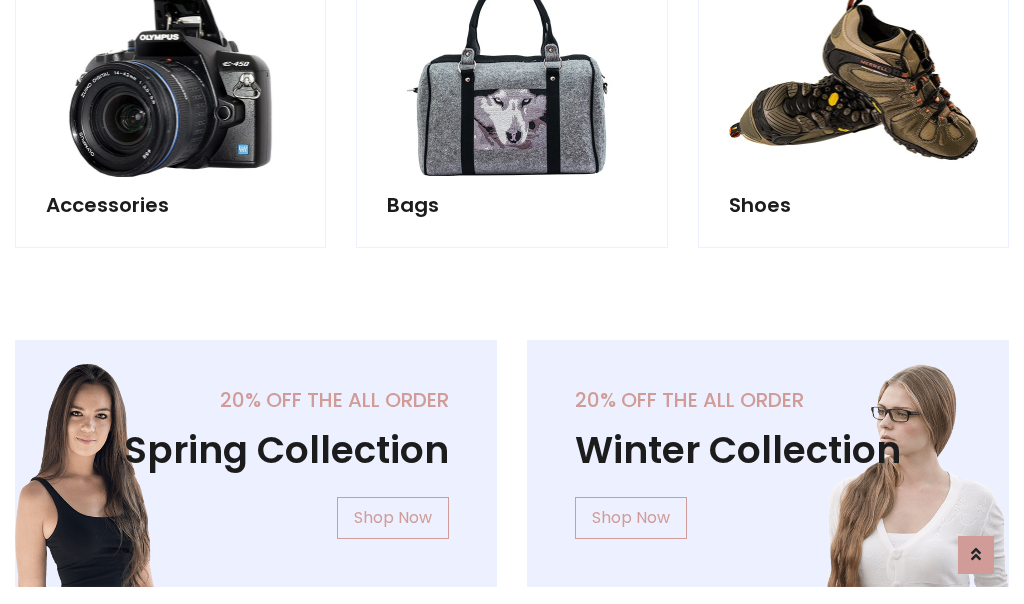 scroll, scrollTop: 1943, scrollLeft: 0, axis: vertical 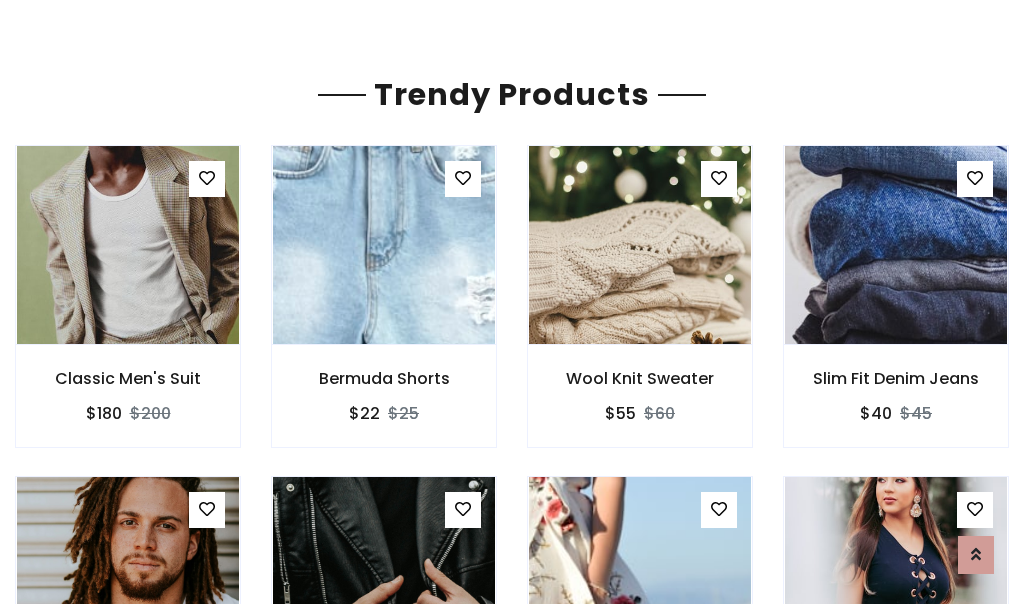 click on "Shop" at bounding box center (368, -1793) 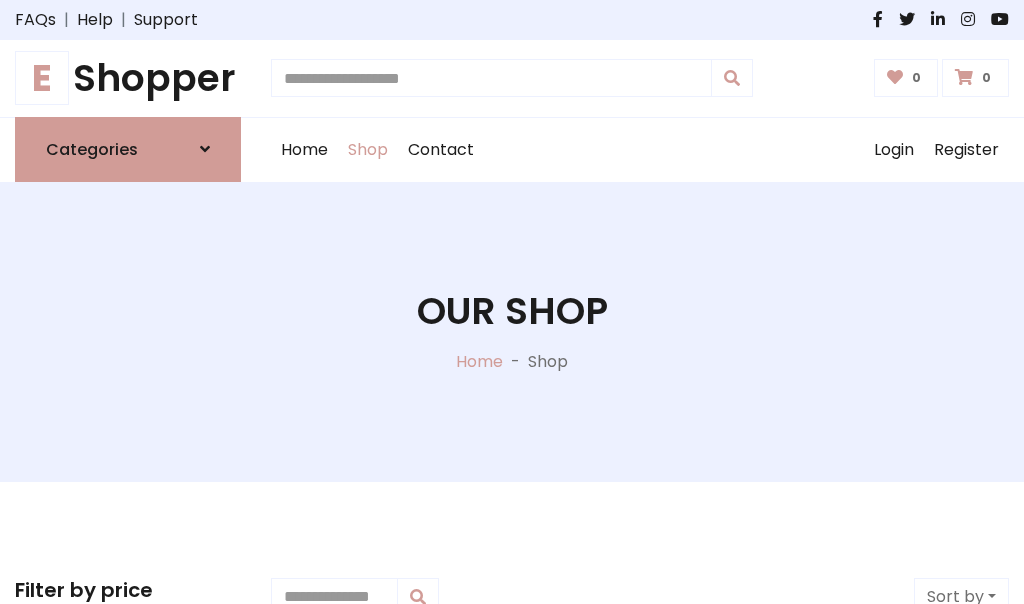 scroll, scrollTop: 0, scrollLeft: 0, axis: both 